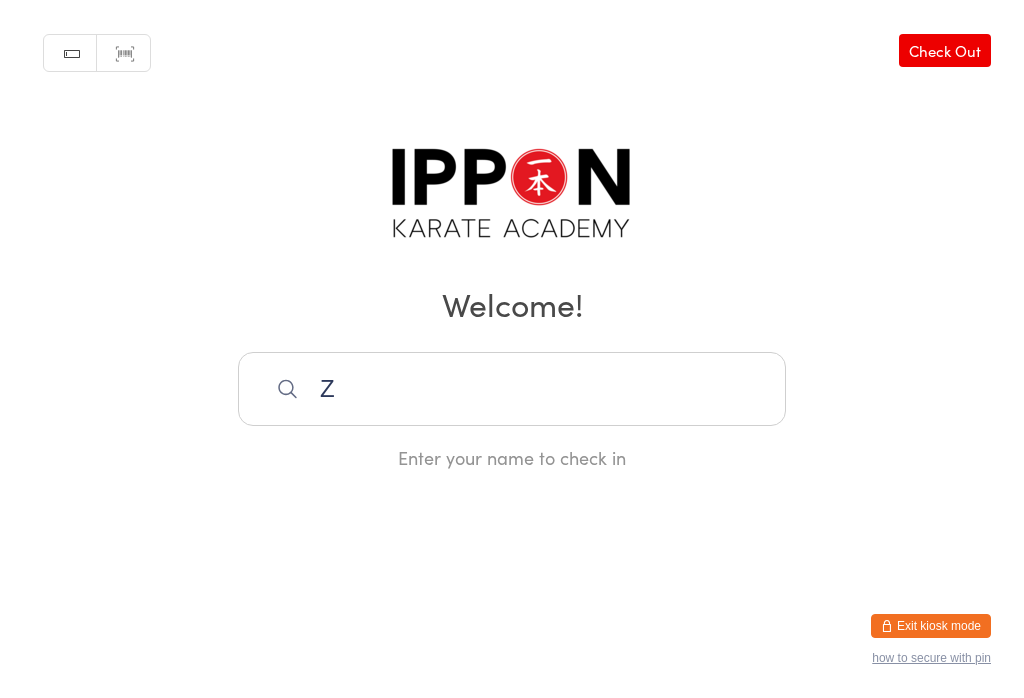 scroll, scrollTop: 360, scrollLeft: 0, axis: vertical 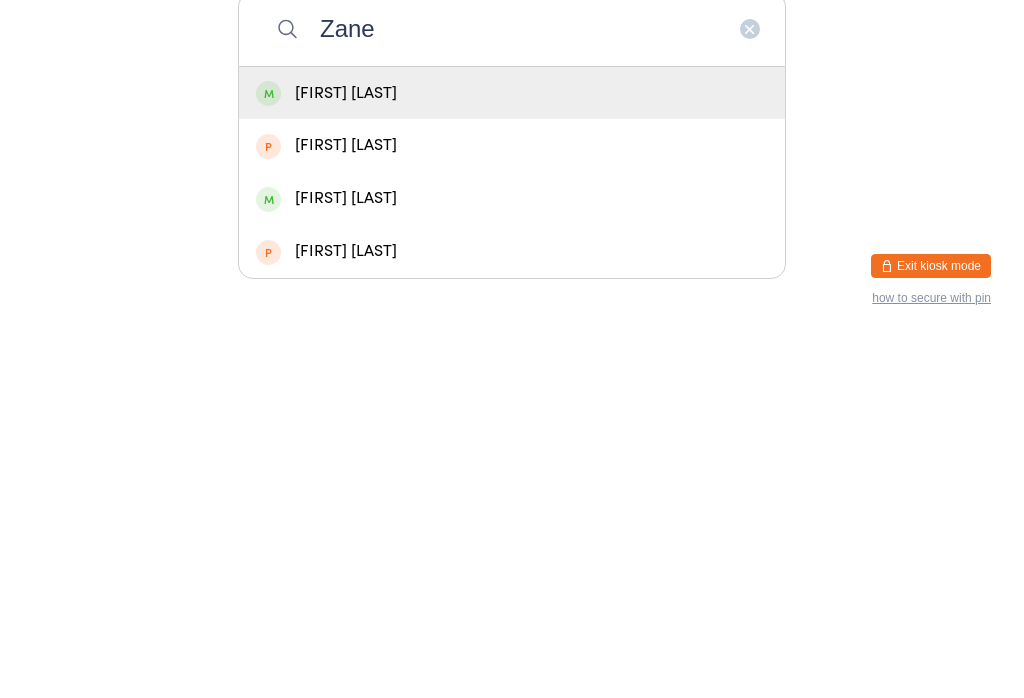 type on "Zane" 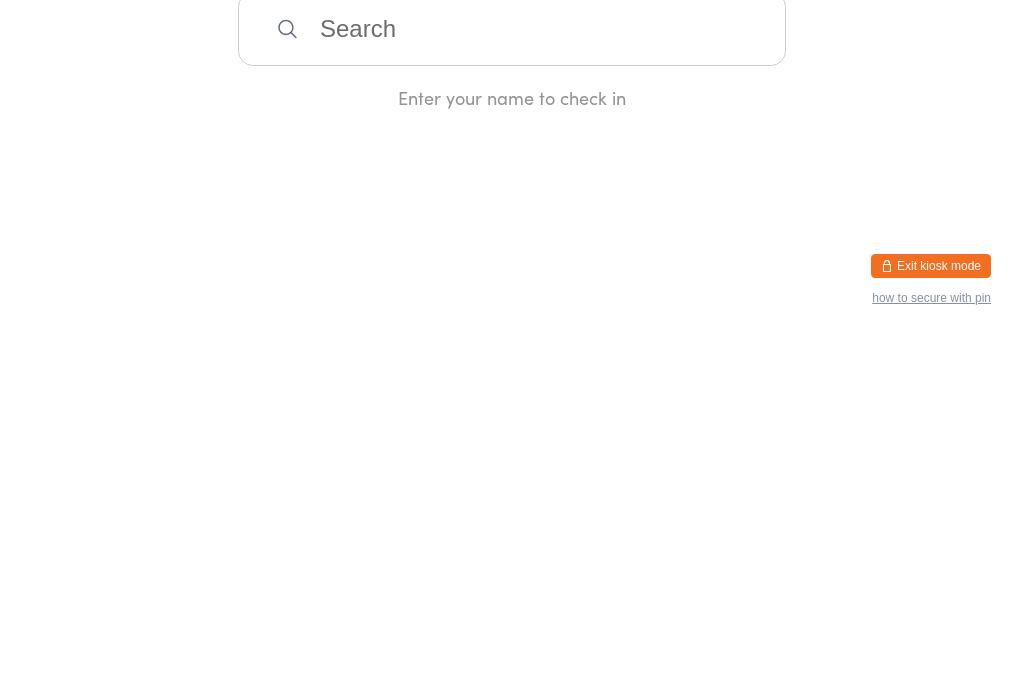 click at bounding box center [512, 389] 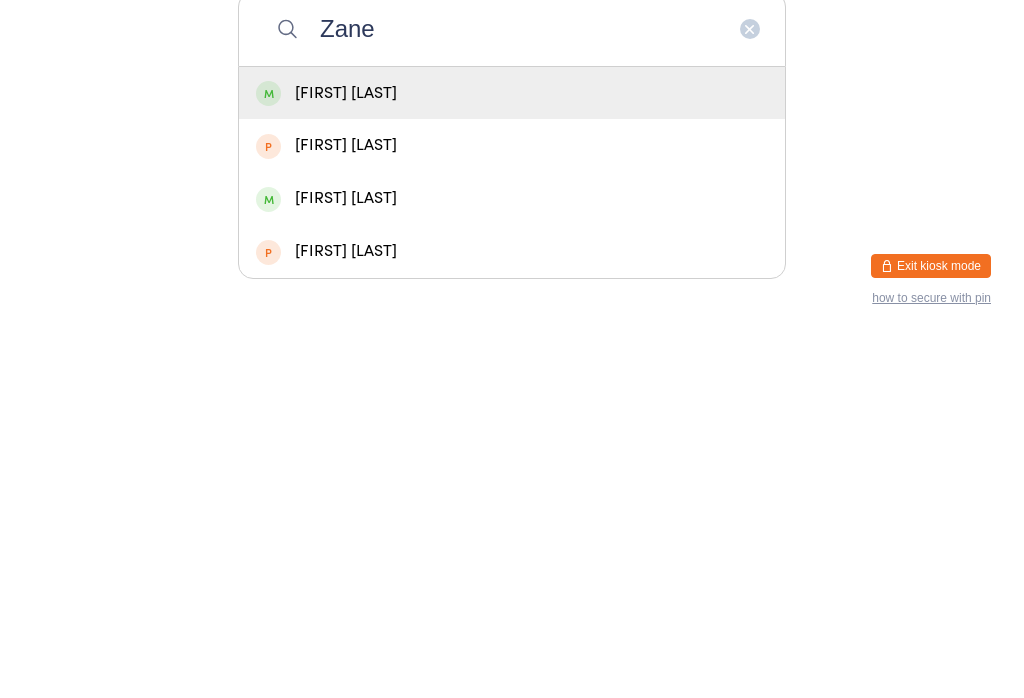 type on "Zane" 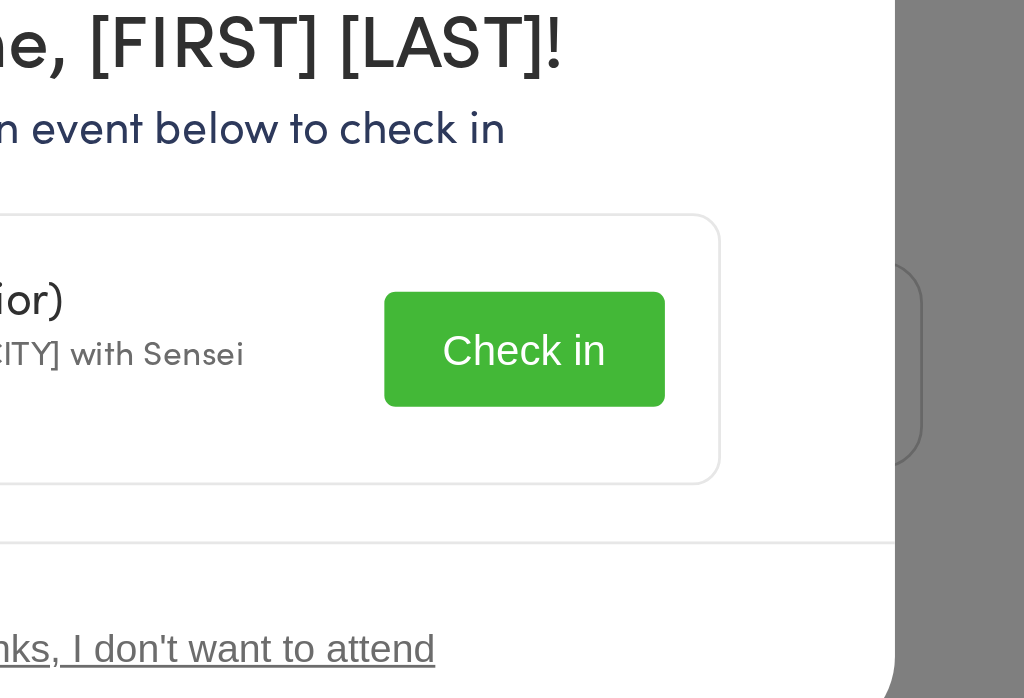click on "Check in" at bounding box center (644, 383) 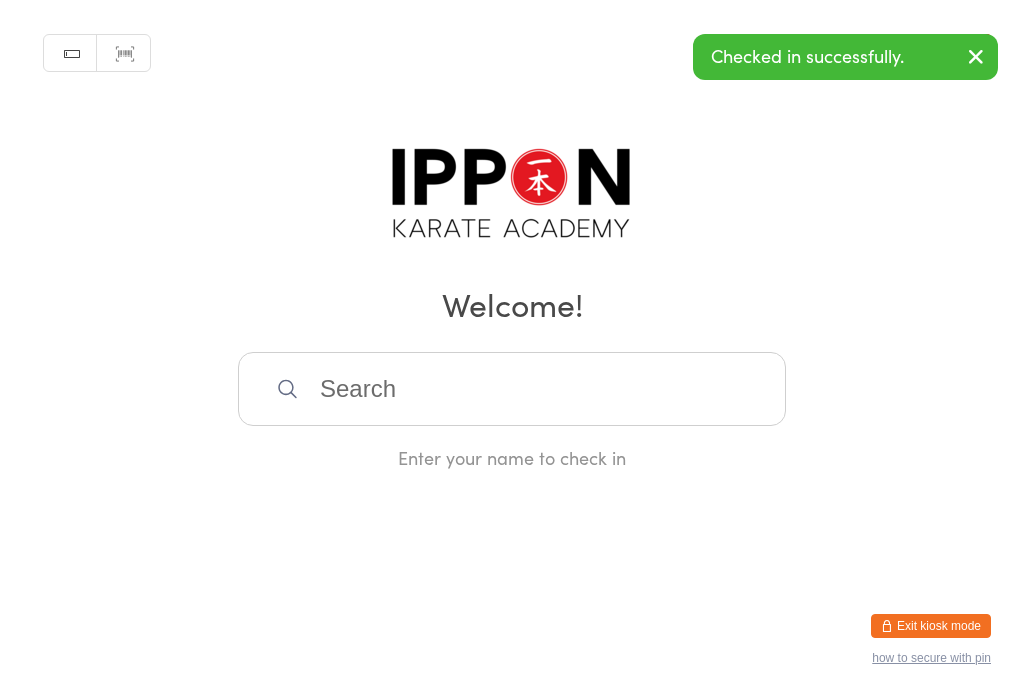 click at bounding box center [976, 56] 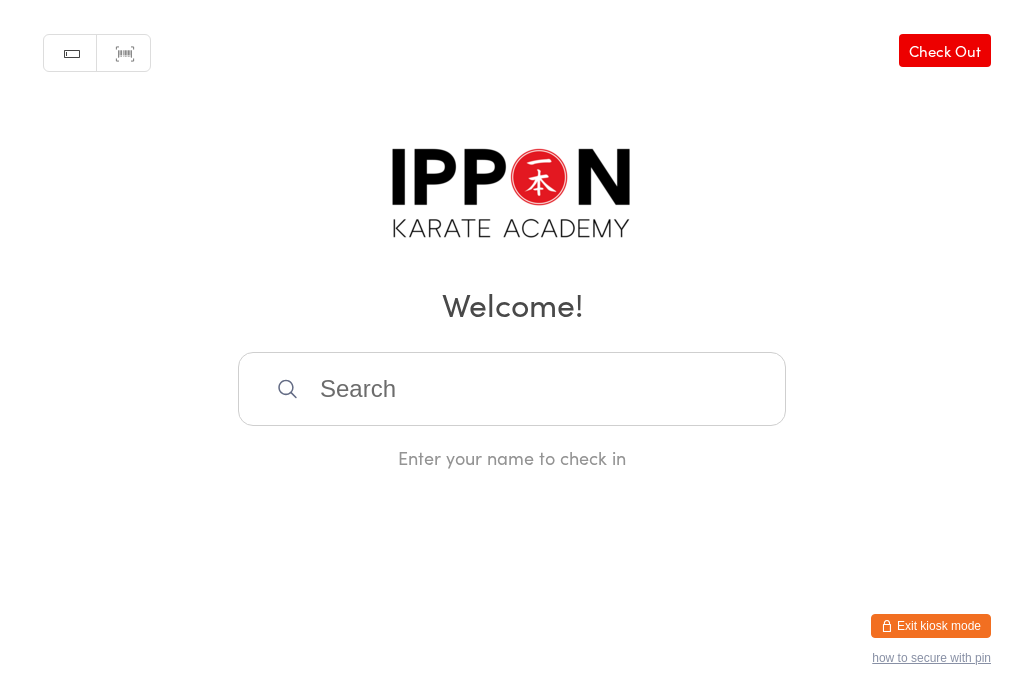 click at bounding box center [512, 389] 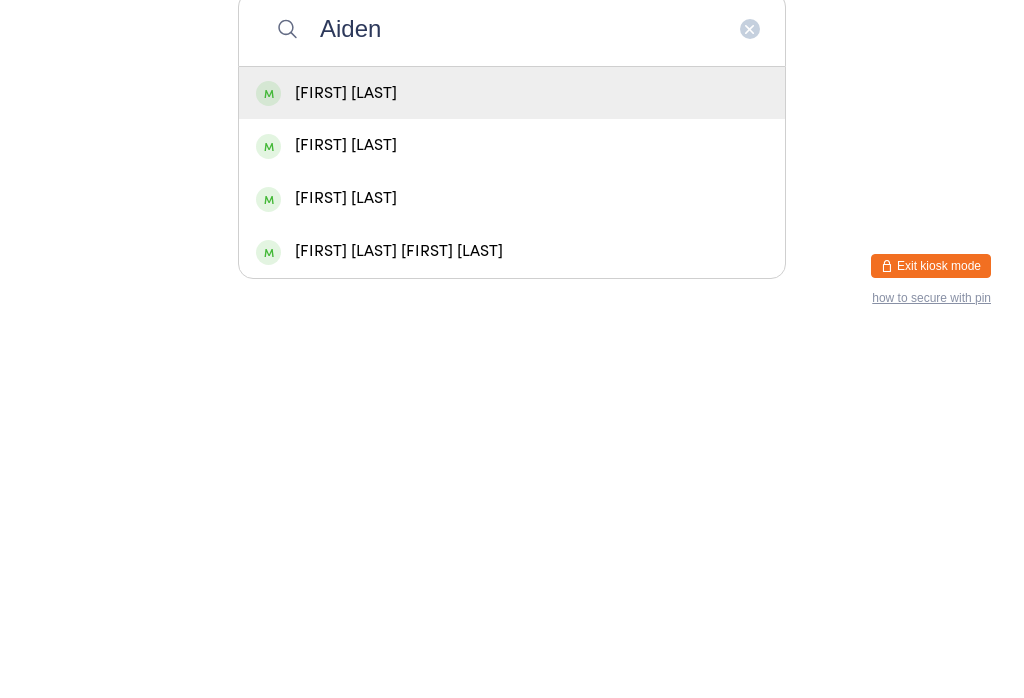 type on "Aiden" 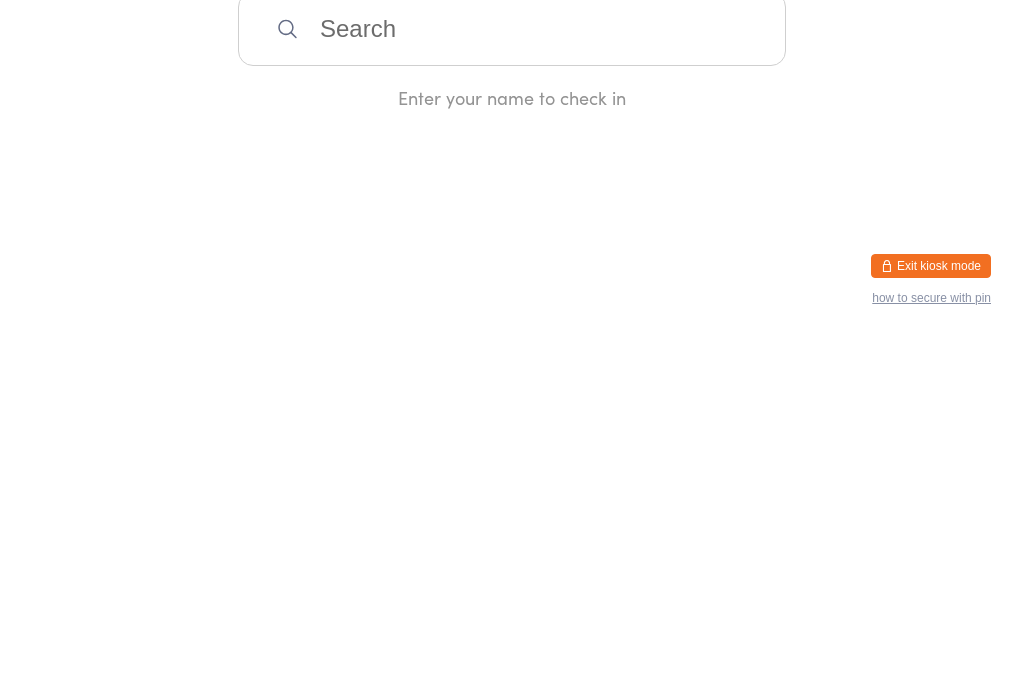 click on "Enter your name to check in" at bounding box center (512, 457) 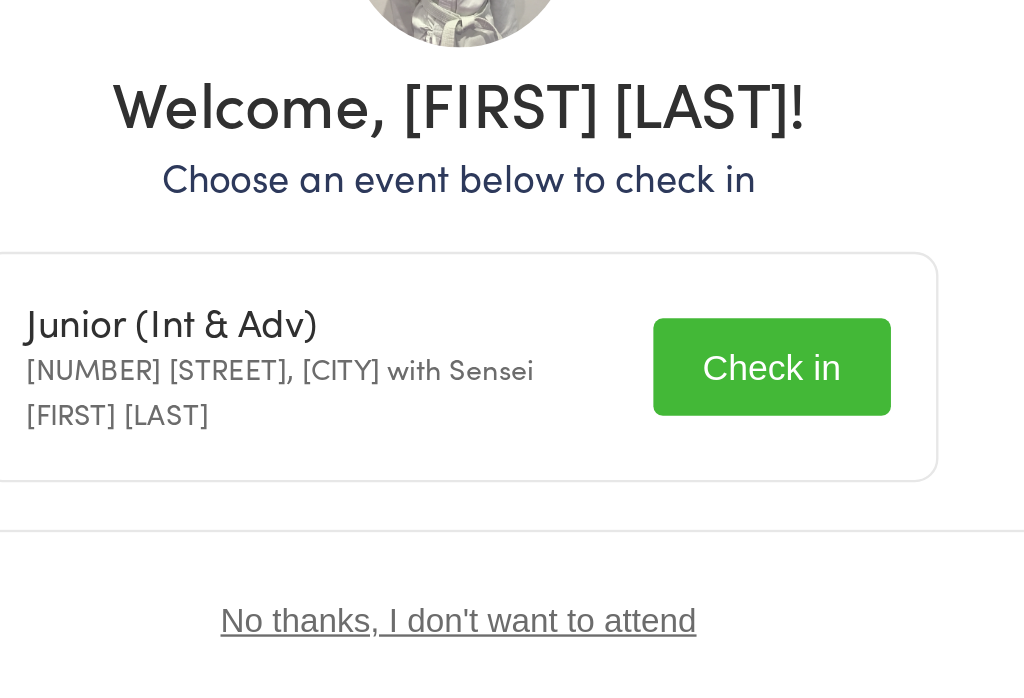 click on "Check in" at bounding box center [644, 383] 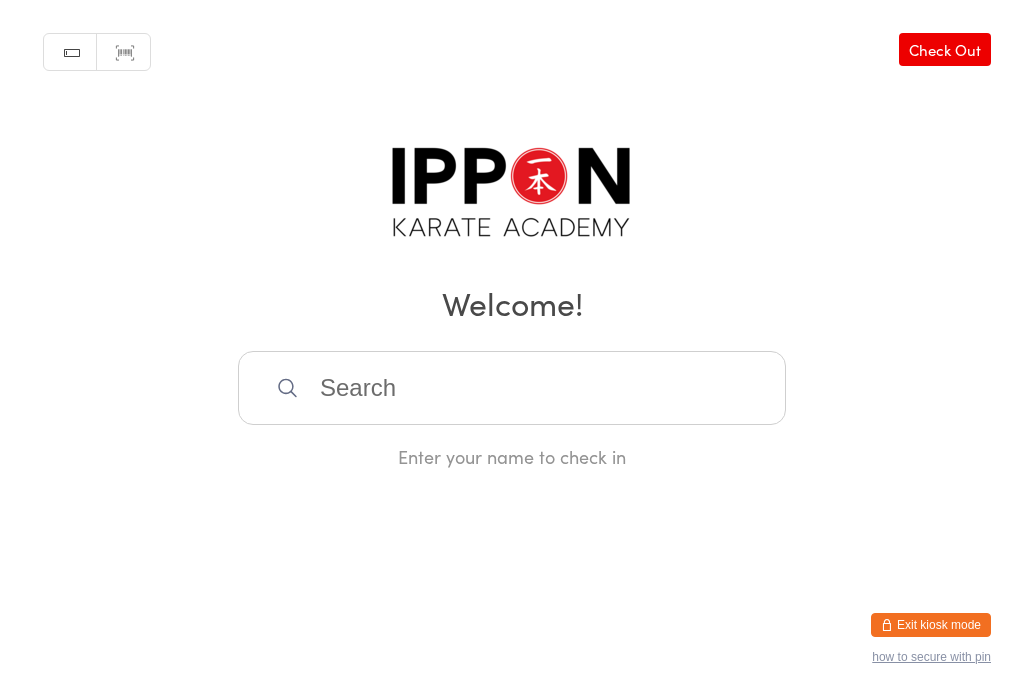 click at bounding box center [512, 389] 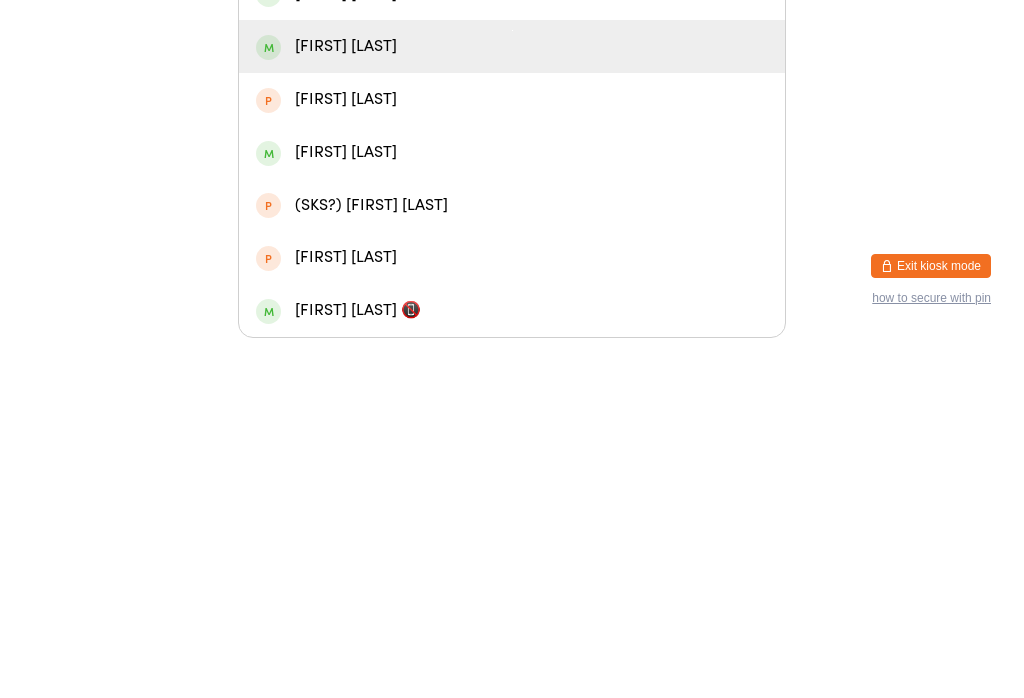 type on "[FIRST]" 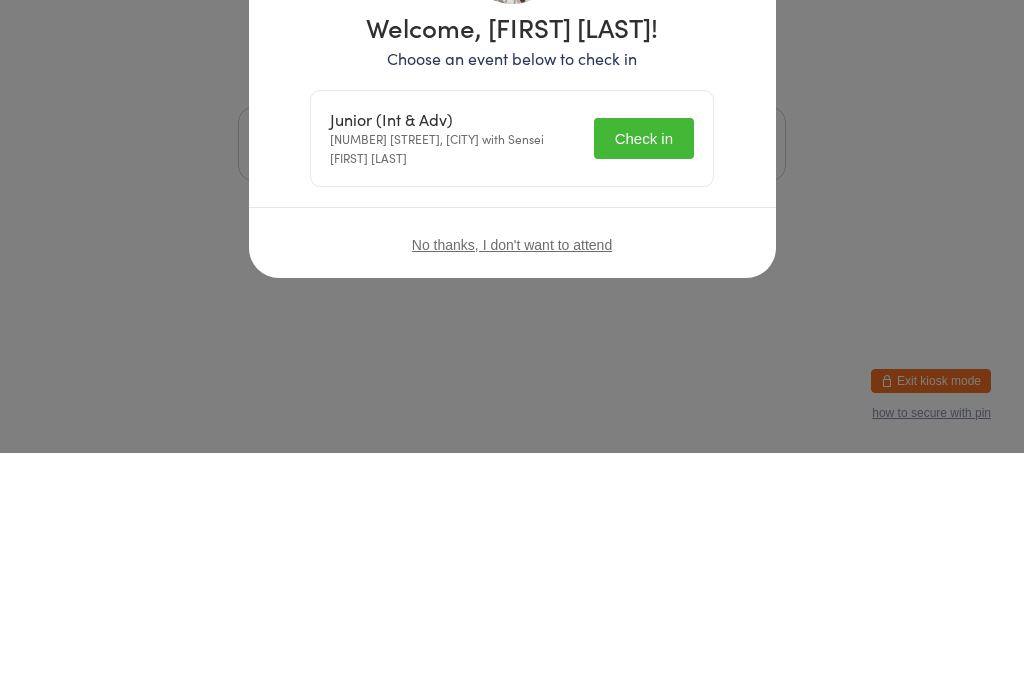 click on "Welcome, [FIRST] [LAST]! Choose an event below to check in Junior (Int & Adv) [NUMBER] [STREET], [CITY] with Sensei [FIRST] [LAST] Check in No thanks, I don't want to attend" at bounding box center [512, 349] 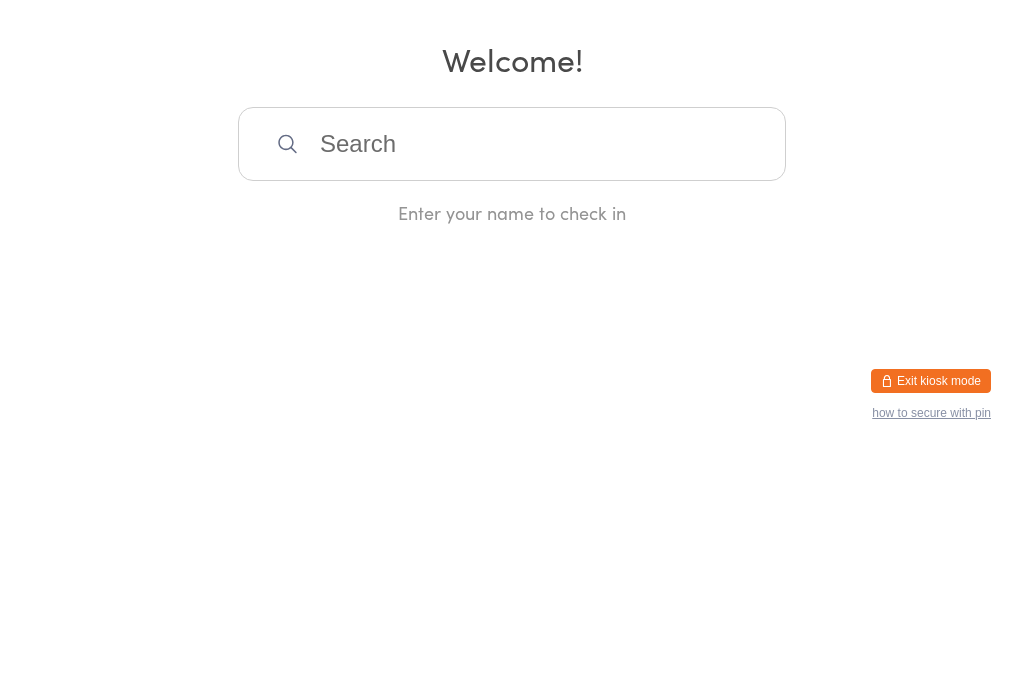 click on "You have now entered Kiosk Mode. Members will be able to check themselves in using the search field below. Click "Exit kiosk mode" below to exit Kiosk Mode at any time. Checked in successfully. Manual search Scanner input Check Out Welcome! Enter your name to check in Exit kiosk mode how to secure with pin" at bounding box center [512, 349] 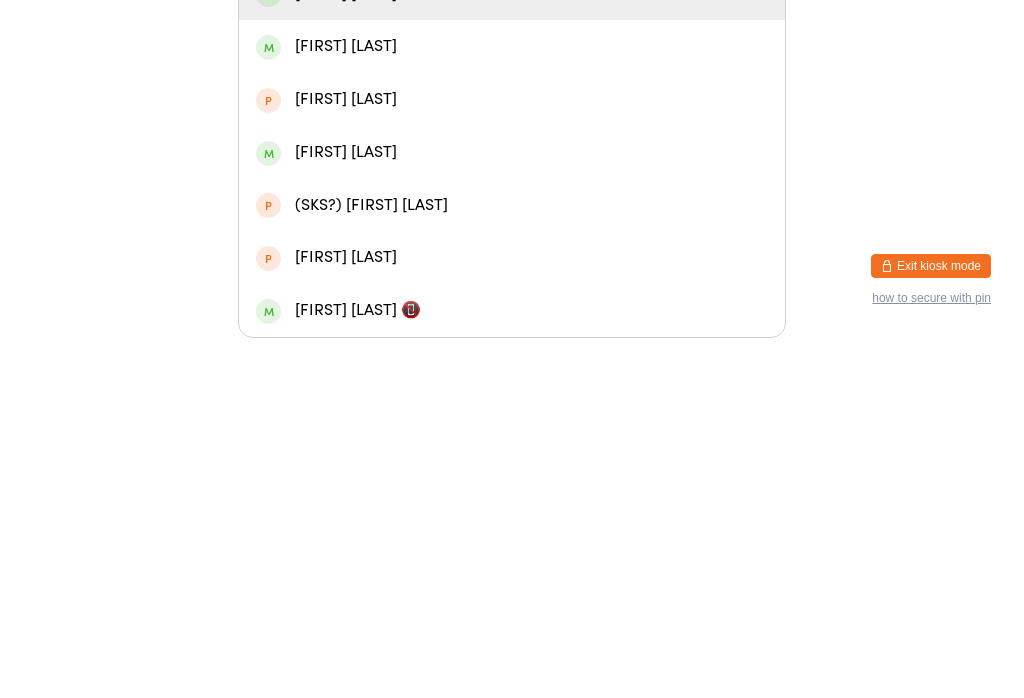 type on "[FIRST]" 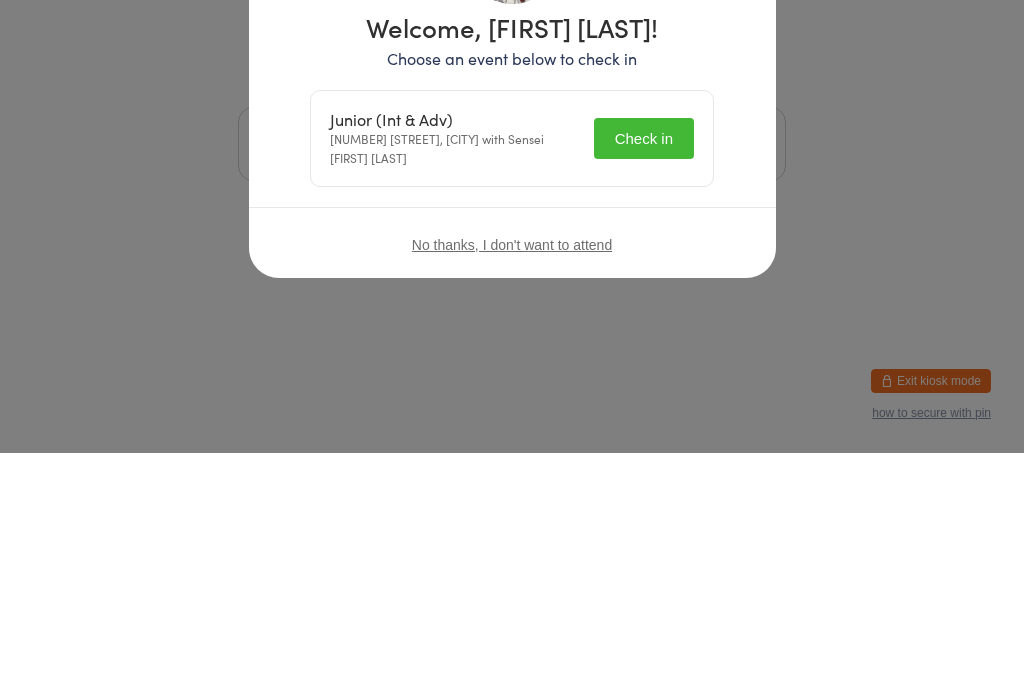 click on "Check in" at bounding box center [644, 383] 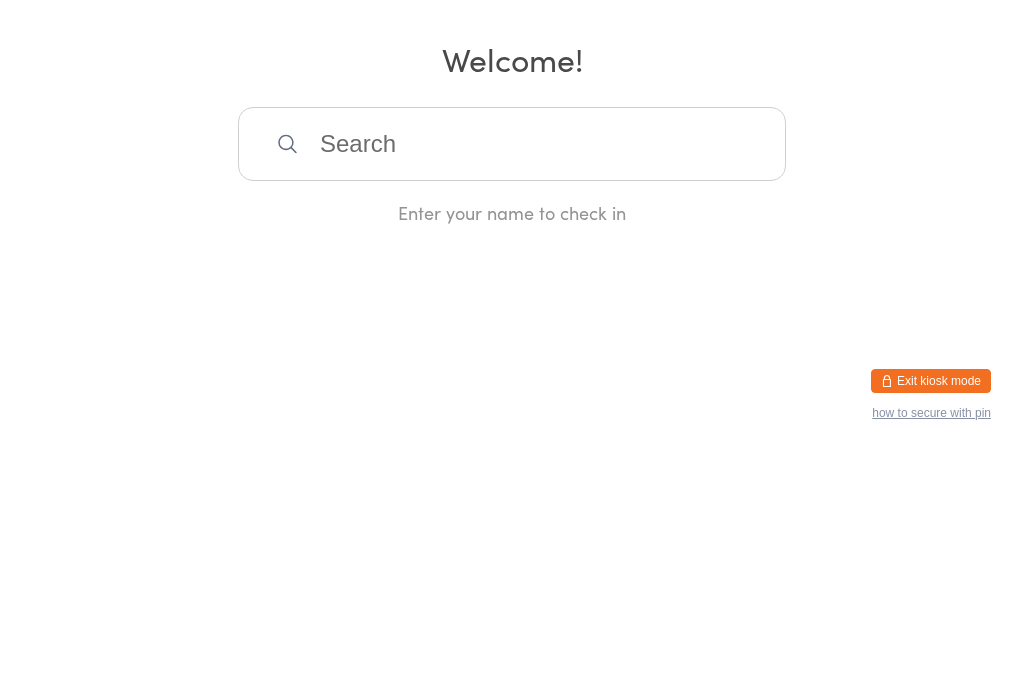 click at bounding box center (512, 389) 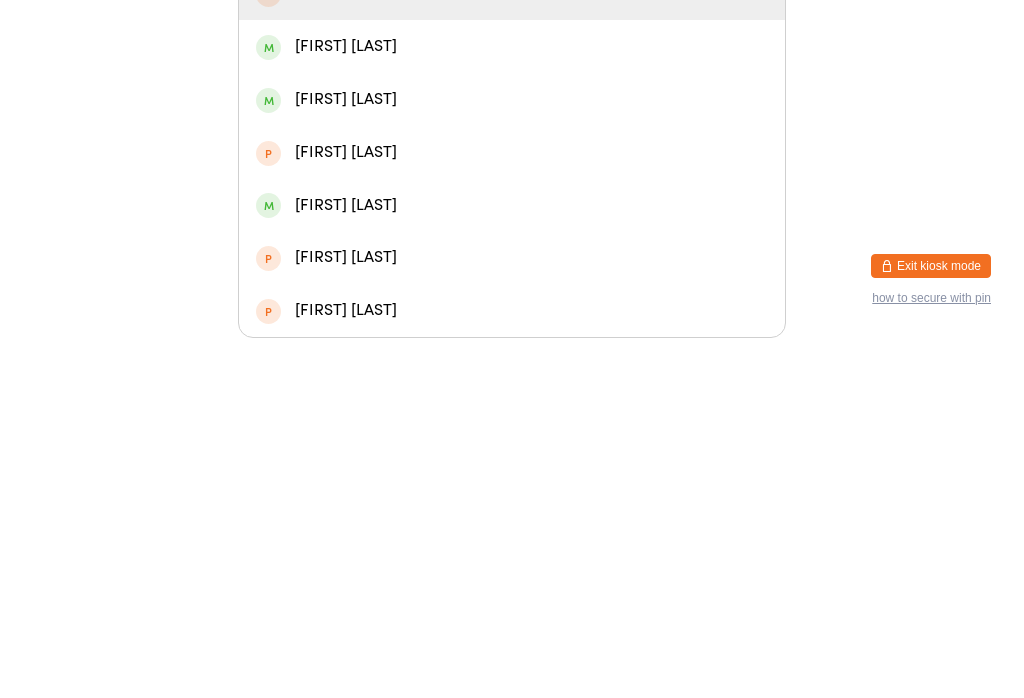 type on "Liam" 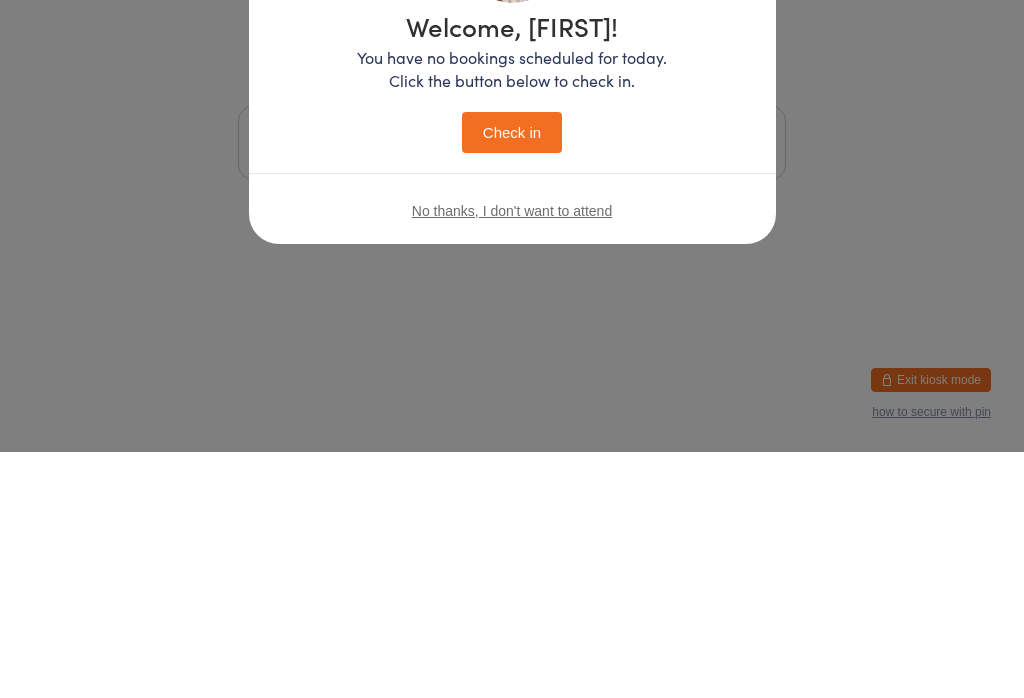 click on "No thanks, I don't want to attend" at bounding box center [512, 456] 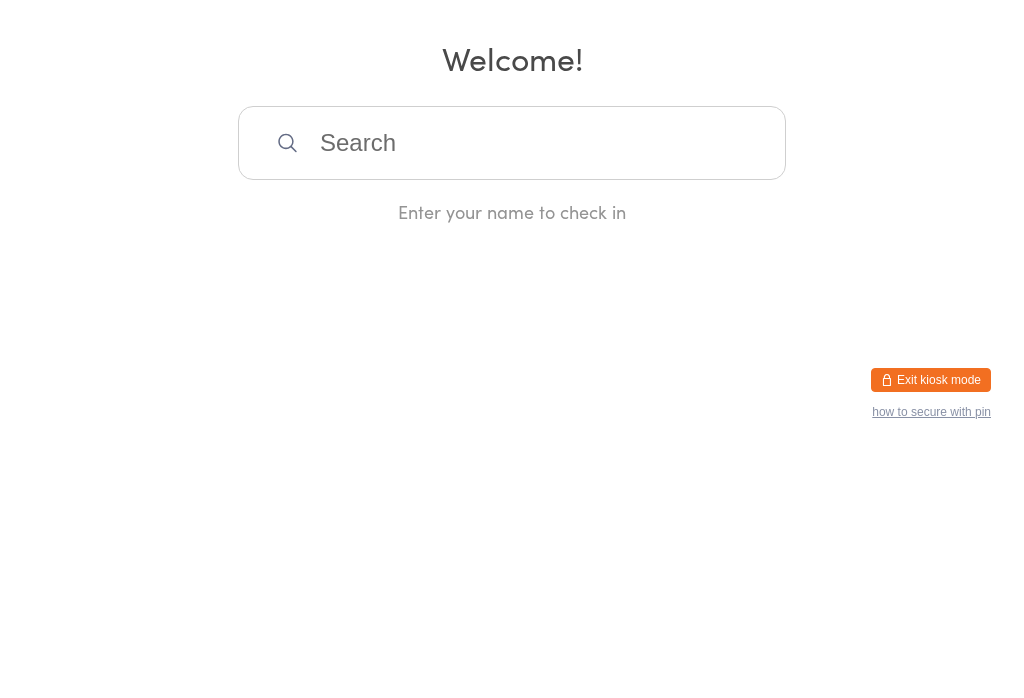 click at bounding box center (512, 389) 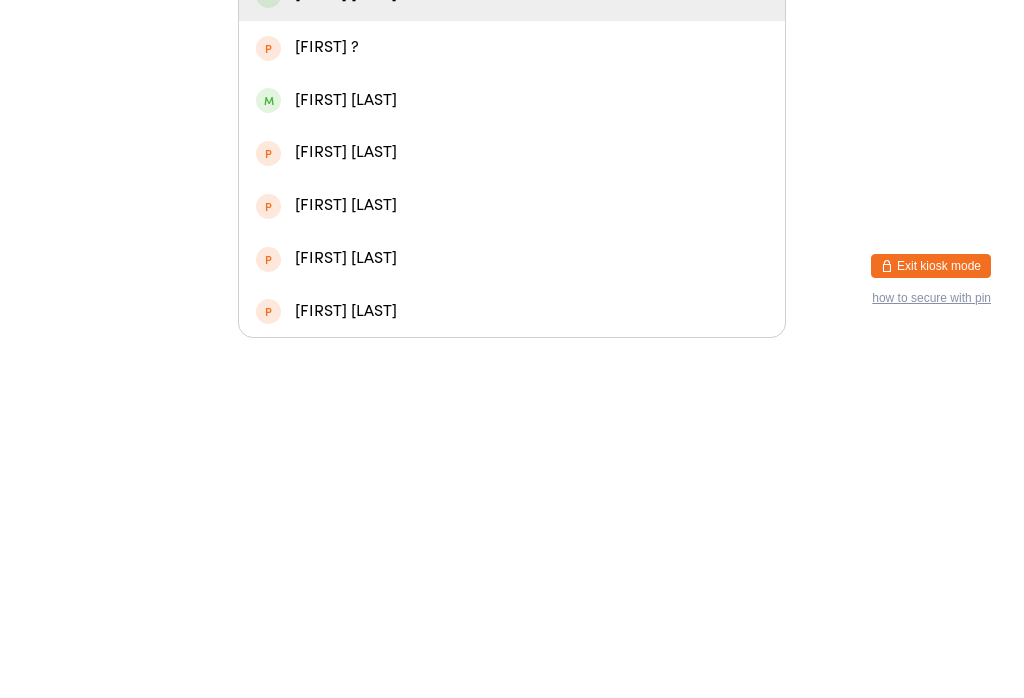 type on "Liam" 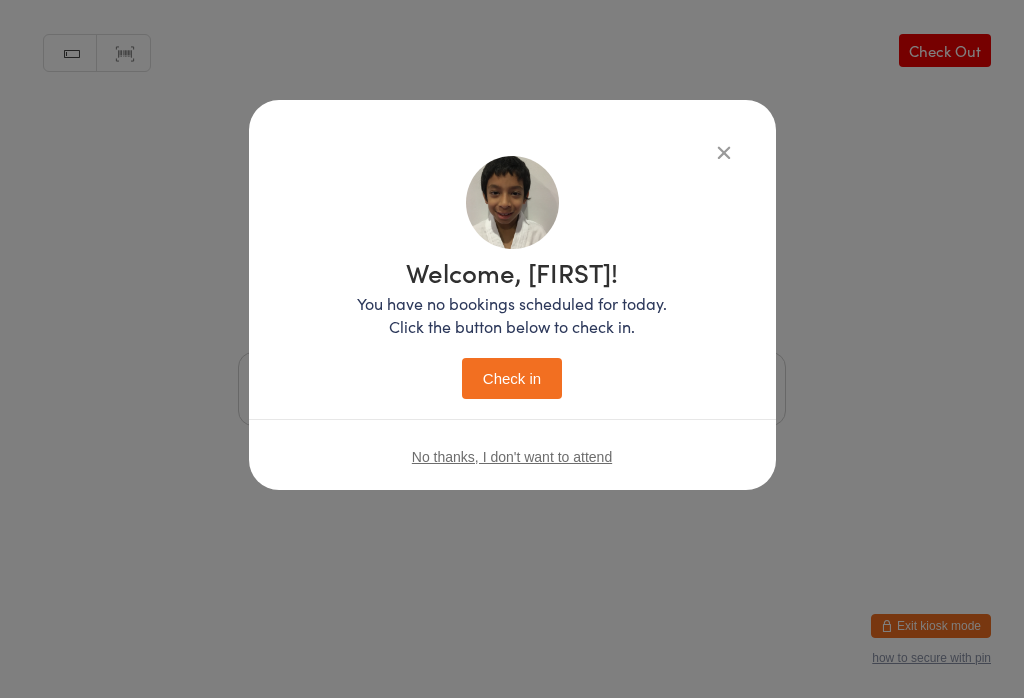 click on "Check in" at bounding box center (512, 378) 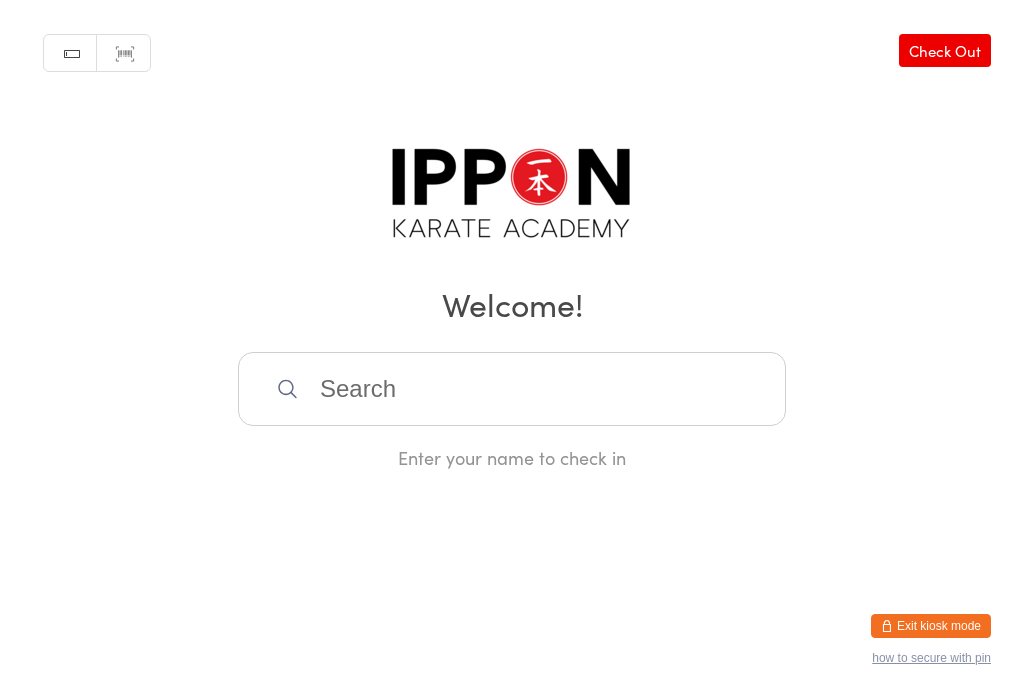 click at bounding box center (512, 389) 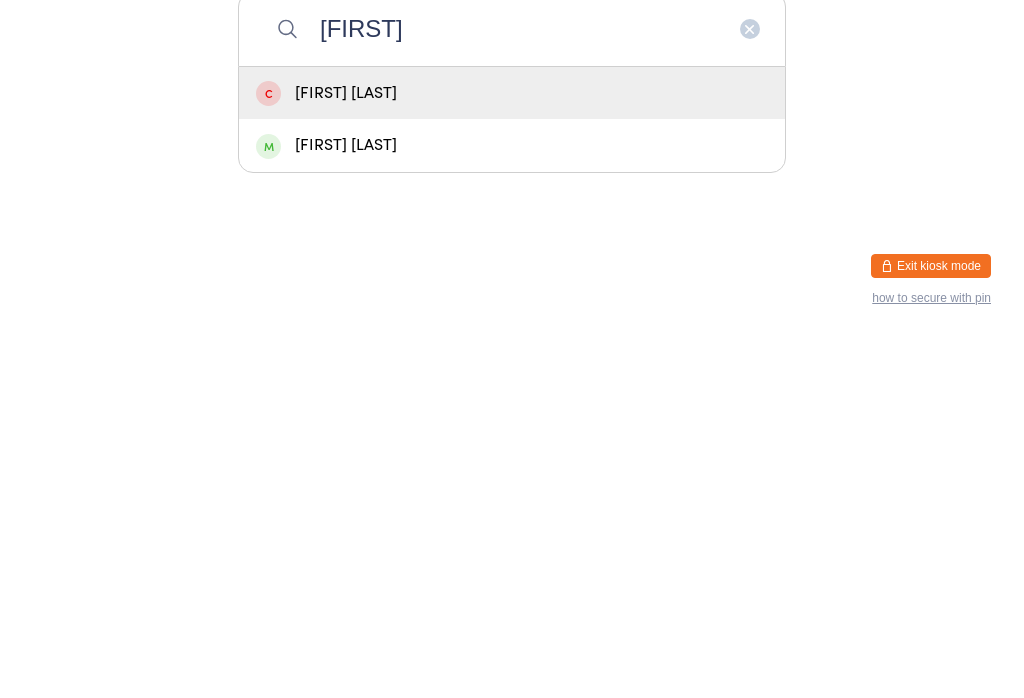 click on "[FIRST]" at bounding box center (512, 389) 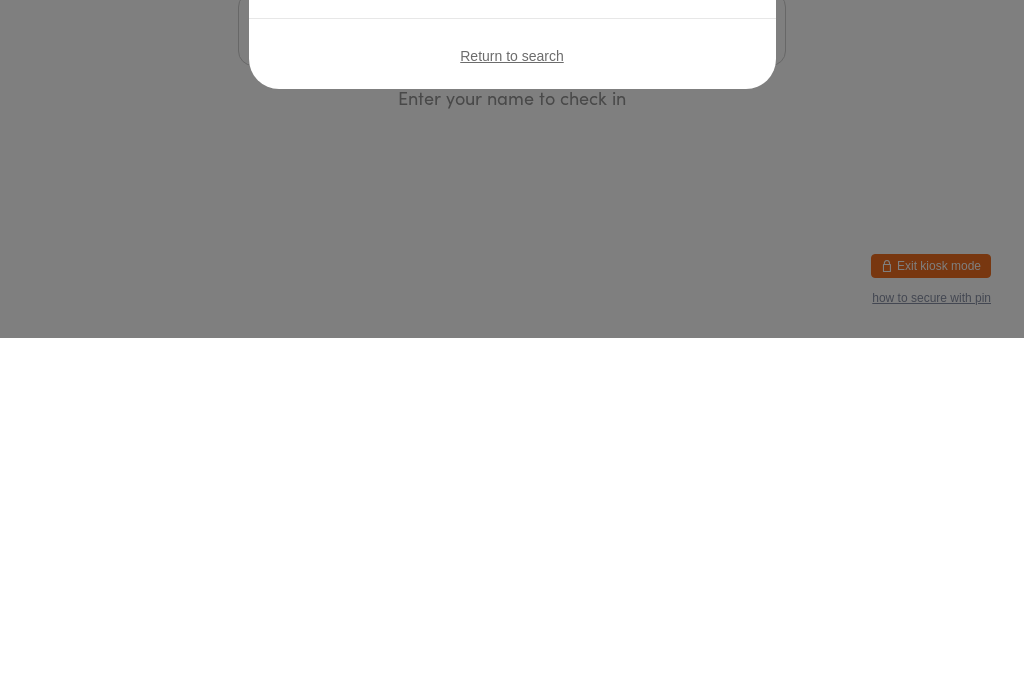 click on "Sorry, [FIRST] [LAST]! Your membership has expired. Please see a staff member to check in. Return to search" at bounding box center (512, 349) 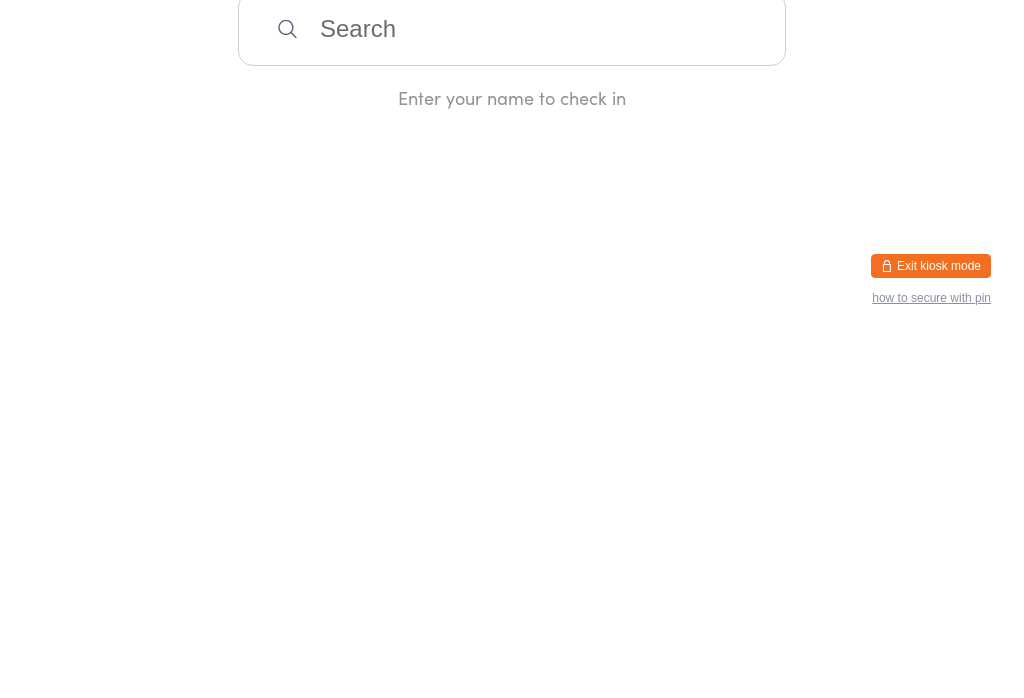 click at bounding box center (512, 389) 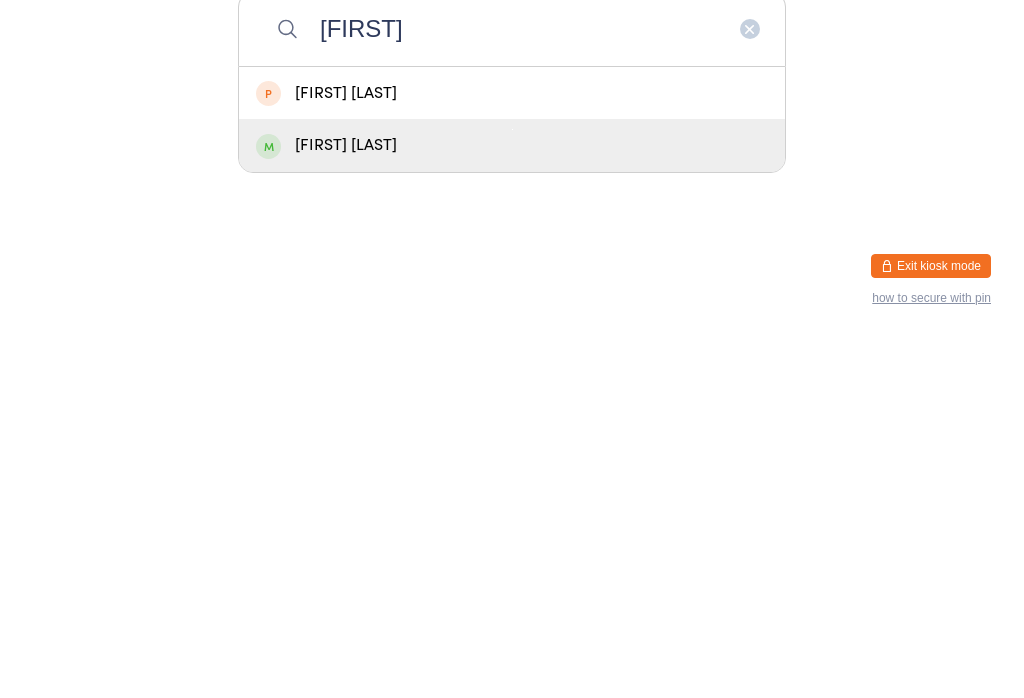 type on "[FIRST]" 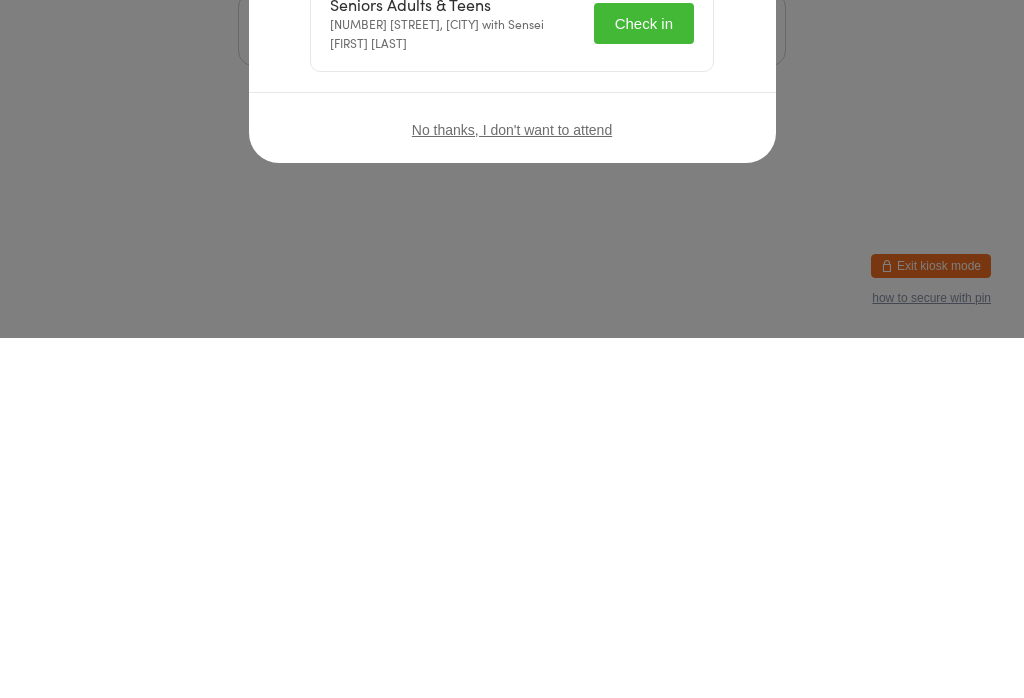 click at bounding box center [724, 152] 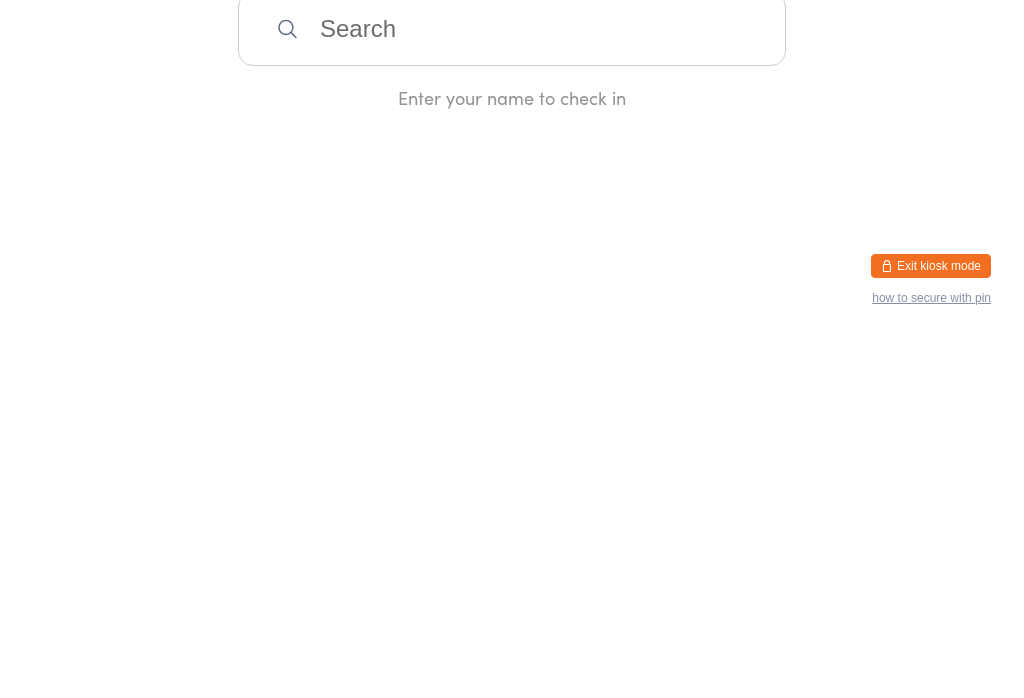 click at bounding box center (512, 389) 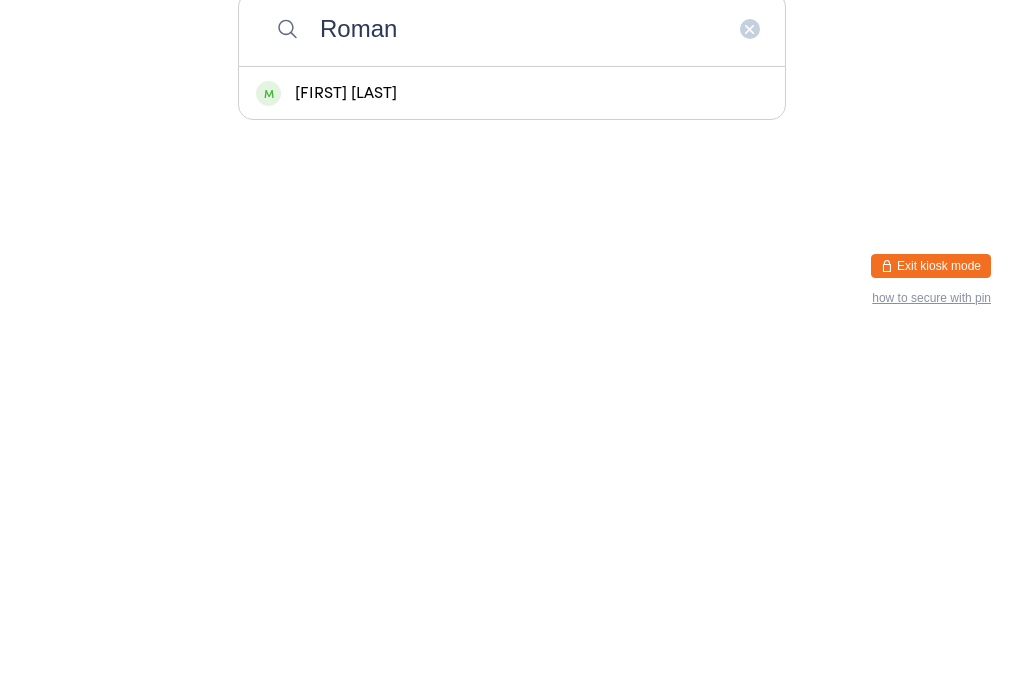 type on "Roman" 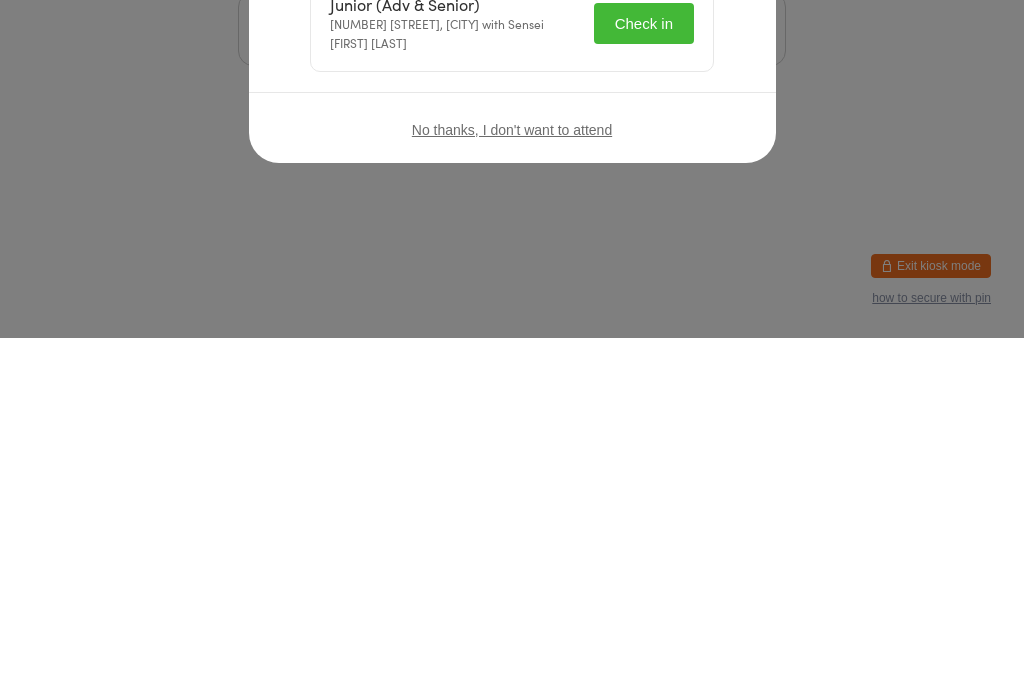 click on "Junior (Adv & Senior) [NUMBER] [STREET], [CITY] with Sensei [FIRST] [LAST] Check in" at bounding box center [512, 383] 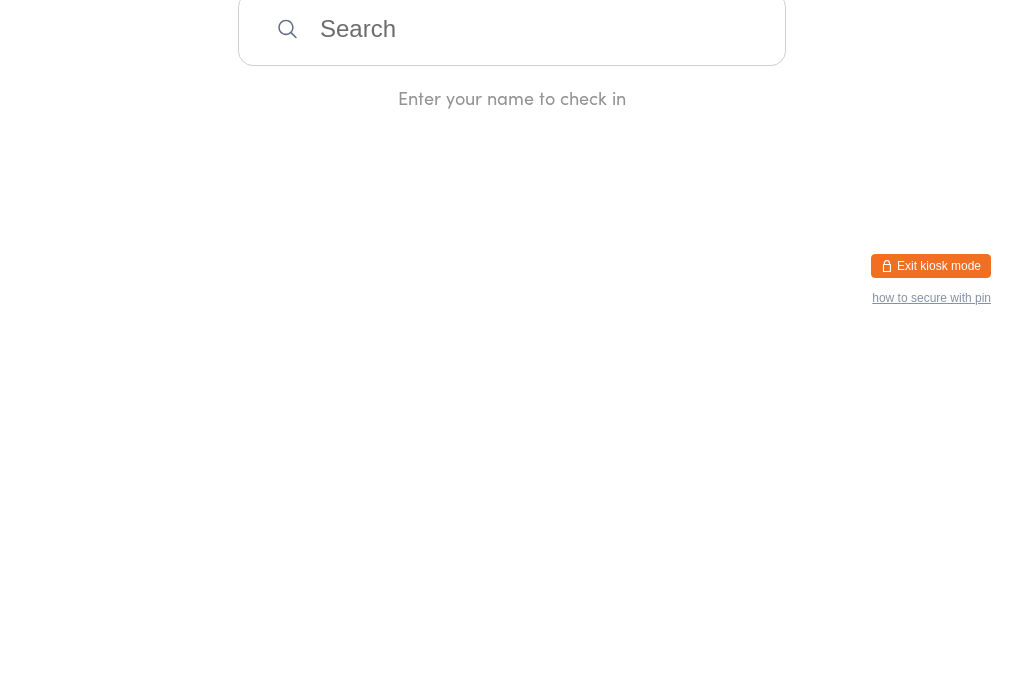 click at bounding box center [512, 389] 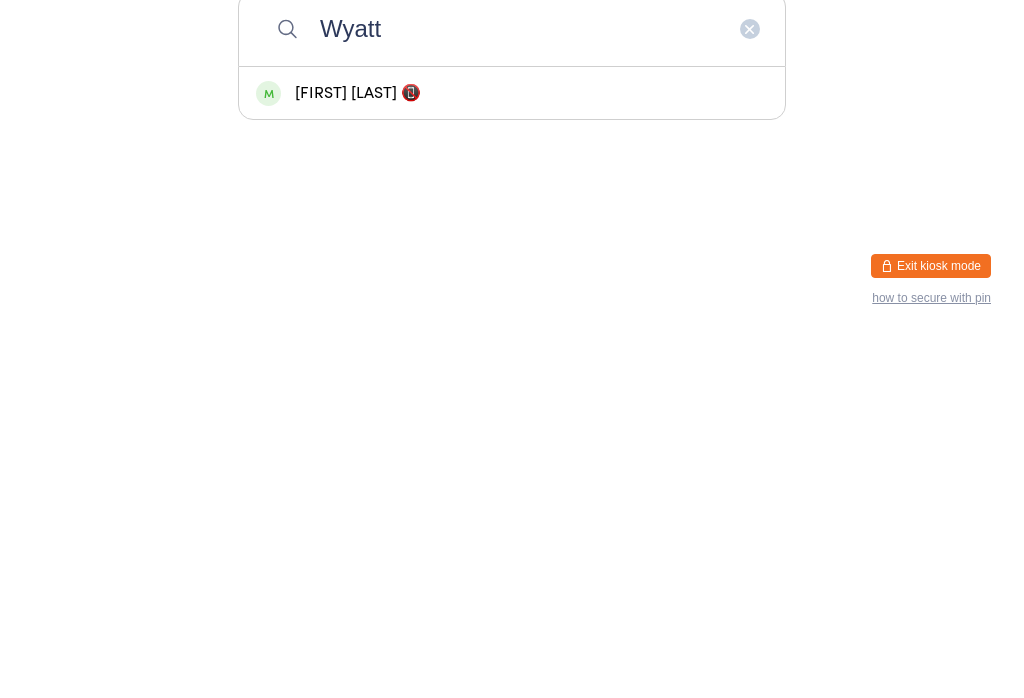 type on "Wyatt" 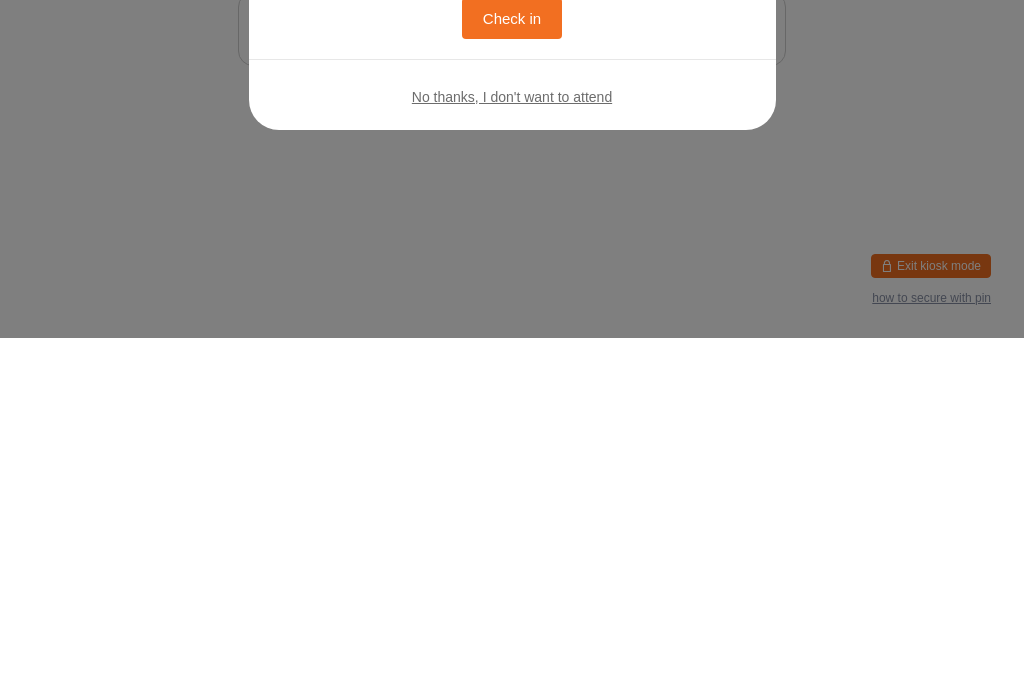 click on "Check in" at bounding box center (512, 378) 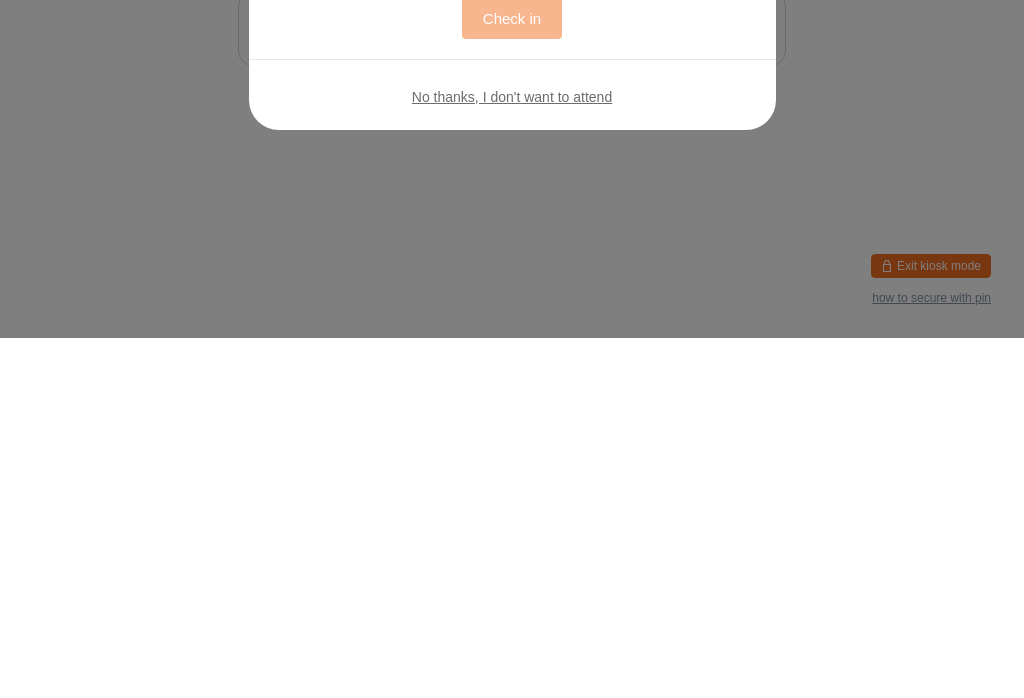 click on "Check in" at bounding box center [512, 378] 